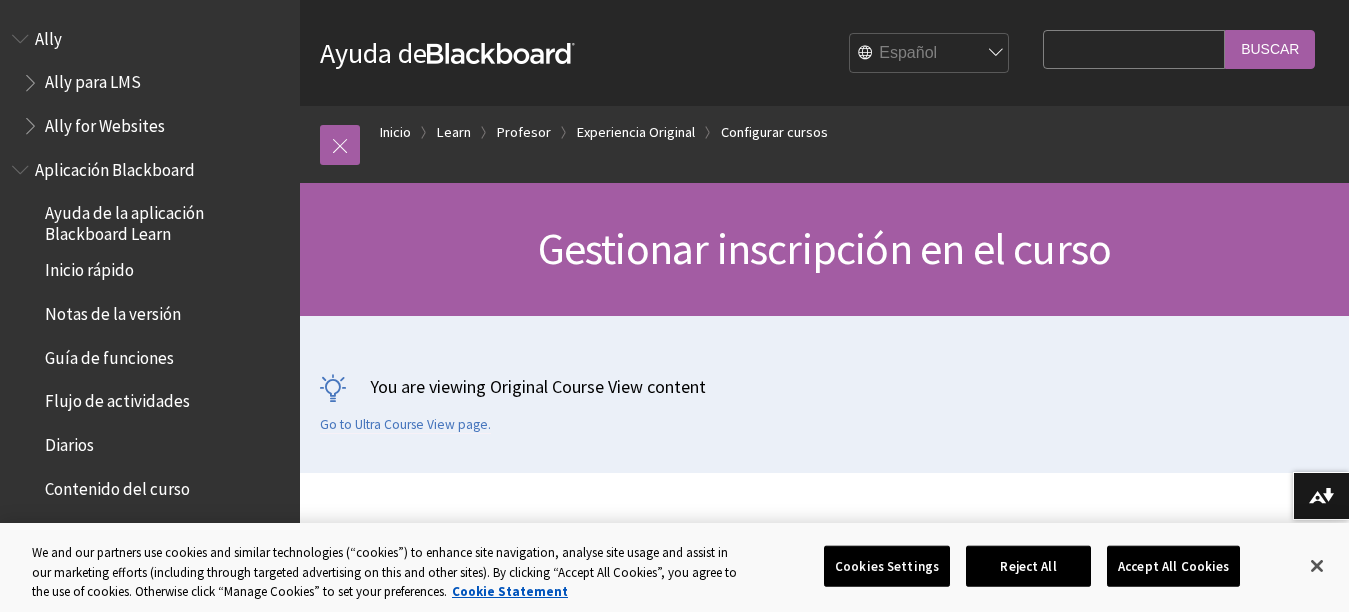 scroll, scrollTop: 0, scrollLeft: 0, axis: both 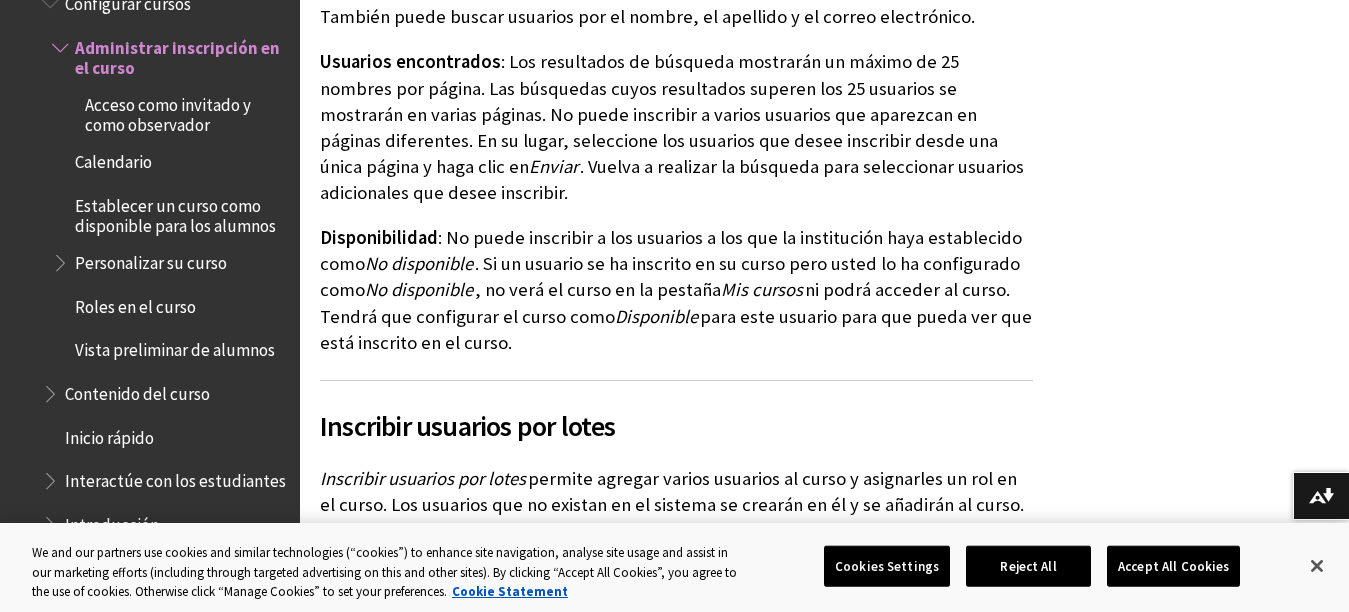 click on "Inscribir usuarios por lotes" at bounding box center [676, 413] 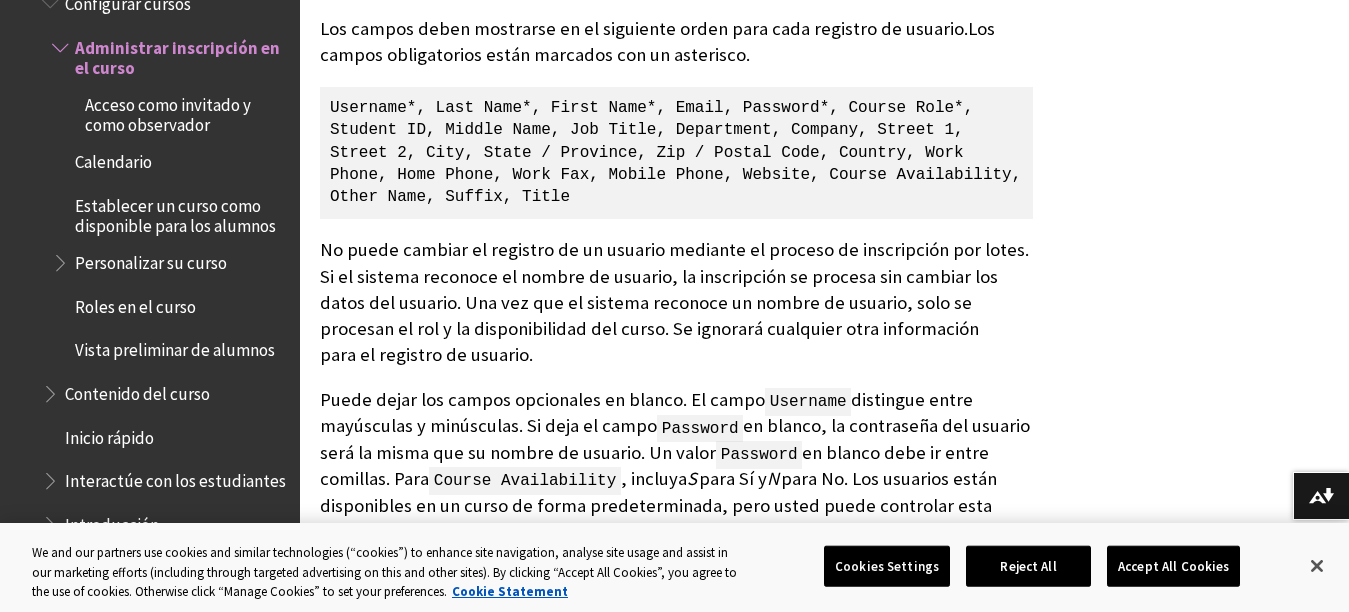 scroll, scrollTop: 3052, scrollLeft: 0, axis: vertical 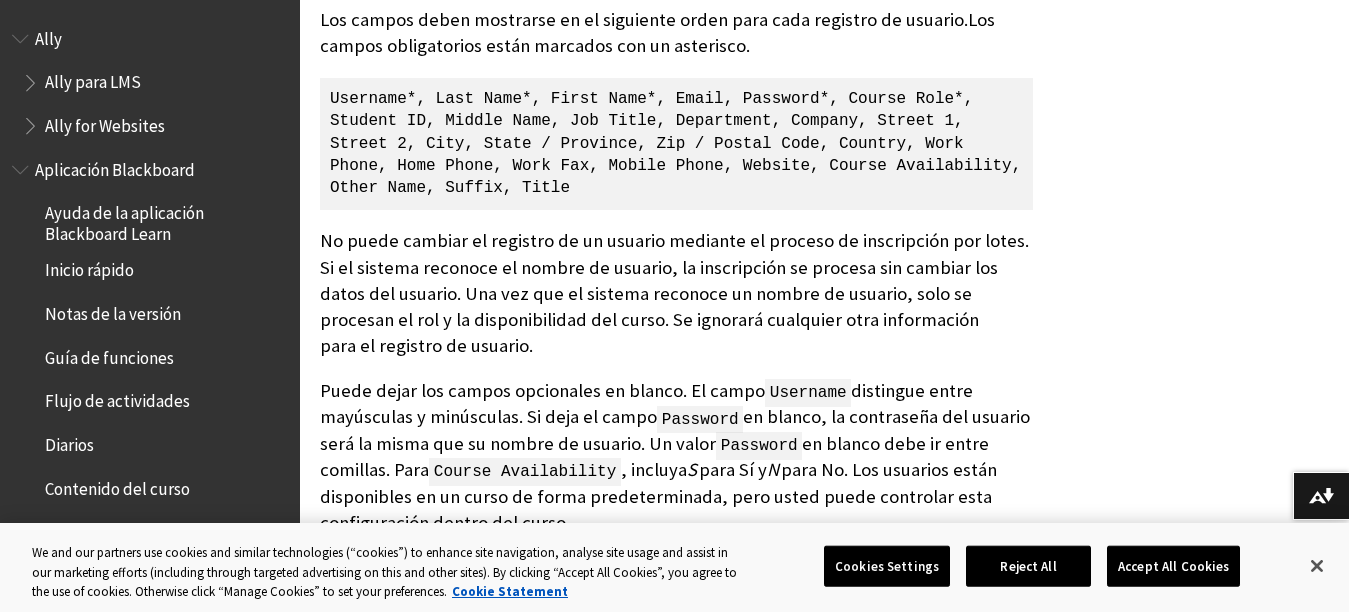 click on "Aplicación Blackboard" at bounding box center (150, 170) 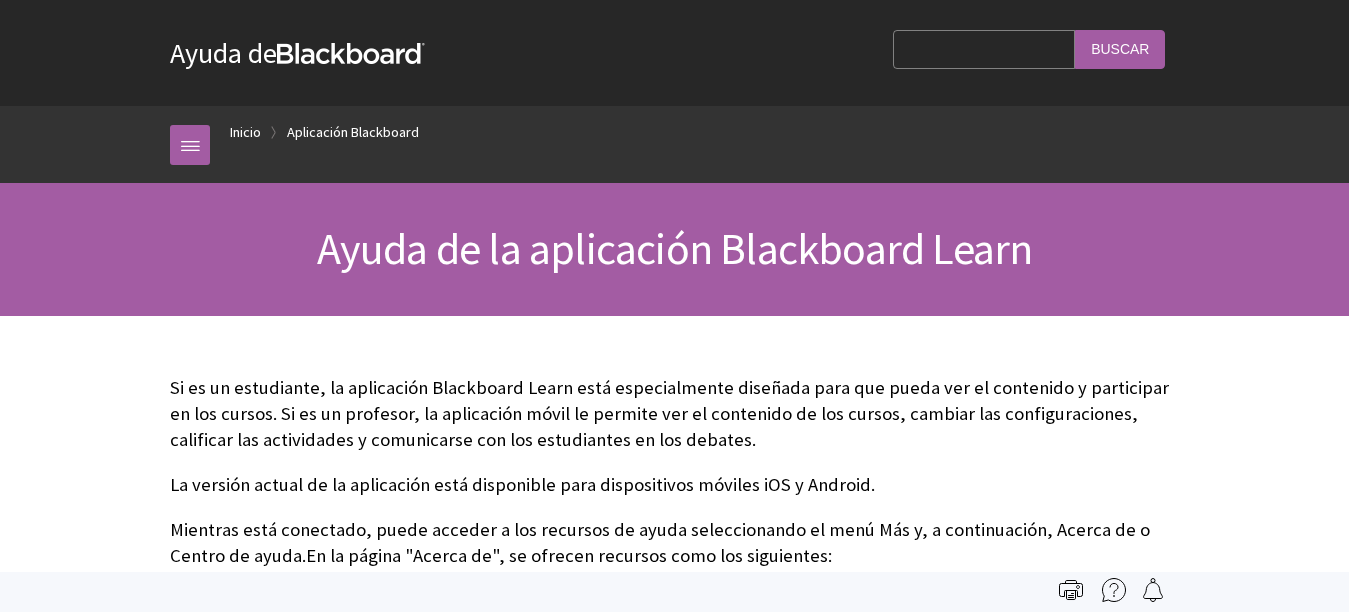 scroll, scrollTop: 0, scrollLeft: 0, axis: both 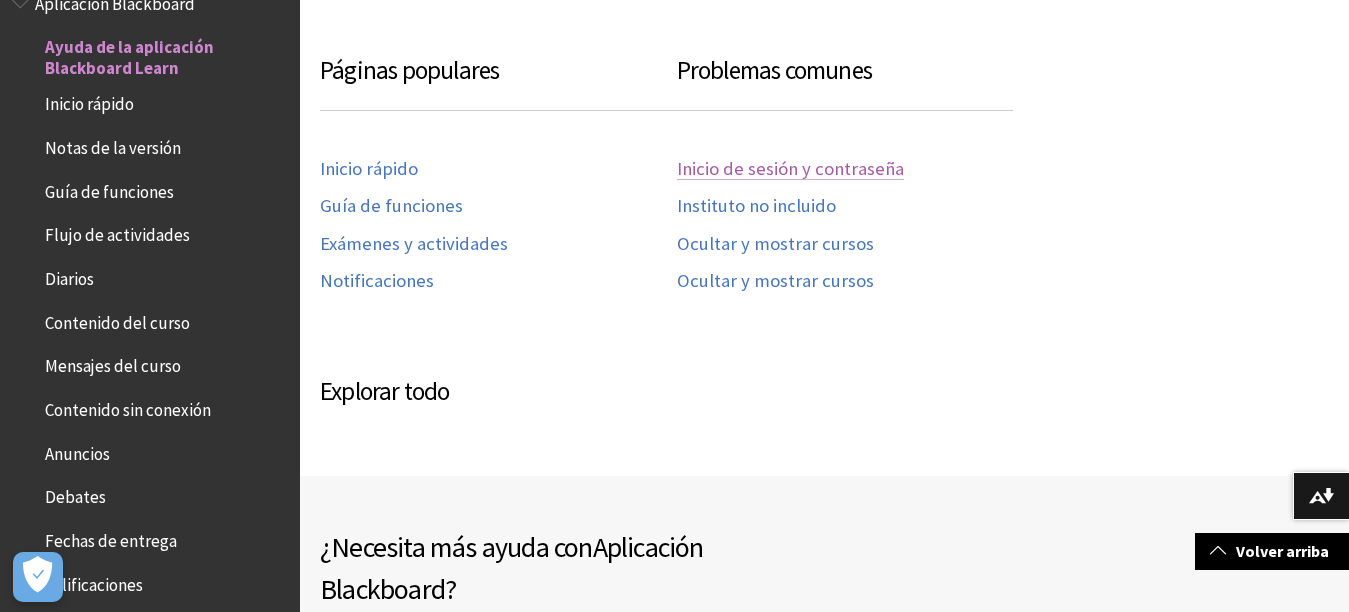click on "Inicio de sesión y contraseña" at bounding box center (790, 169) 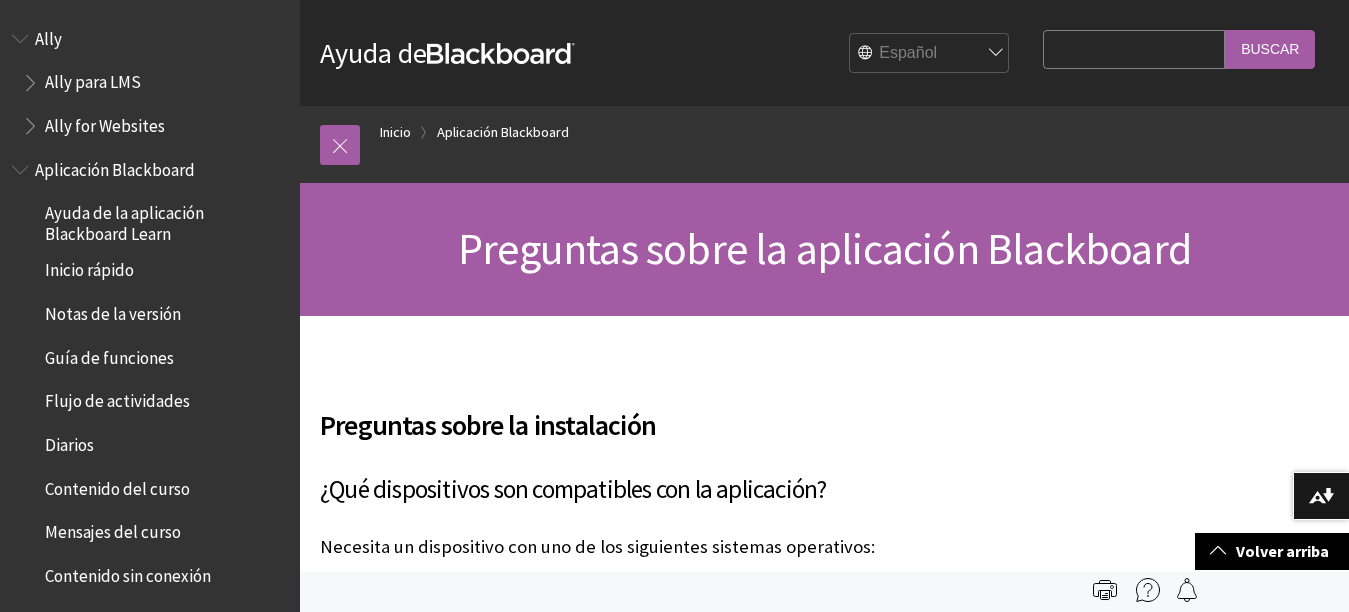 scroll, scrollTop: 1074, scrollLeft: 0, axis: vertical 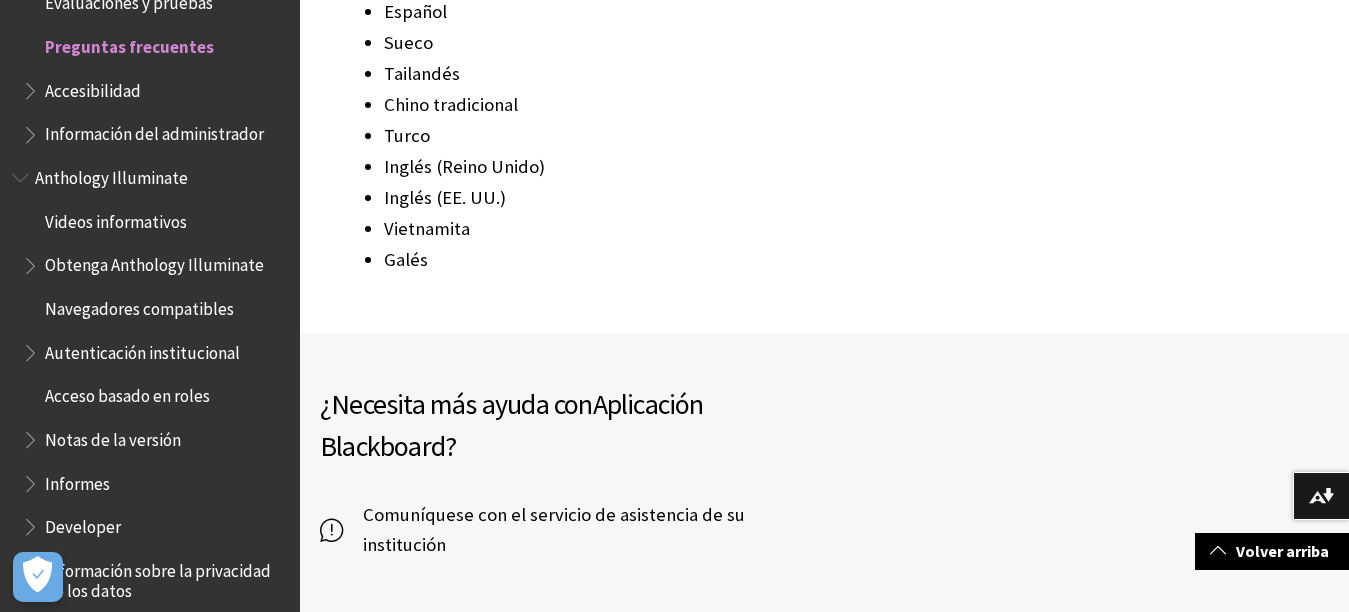 click on "Videos informativos" at bounding box center [155, 222] 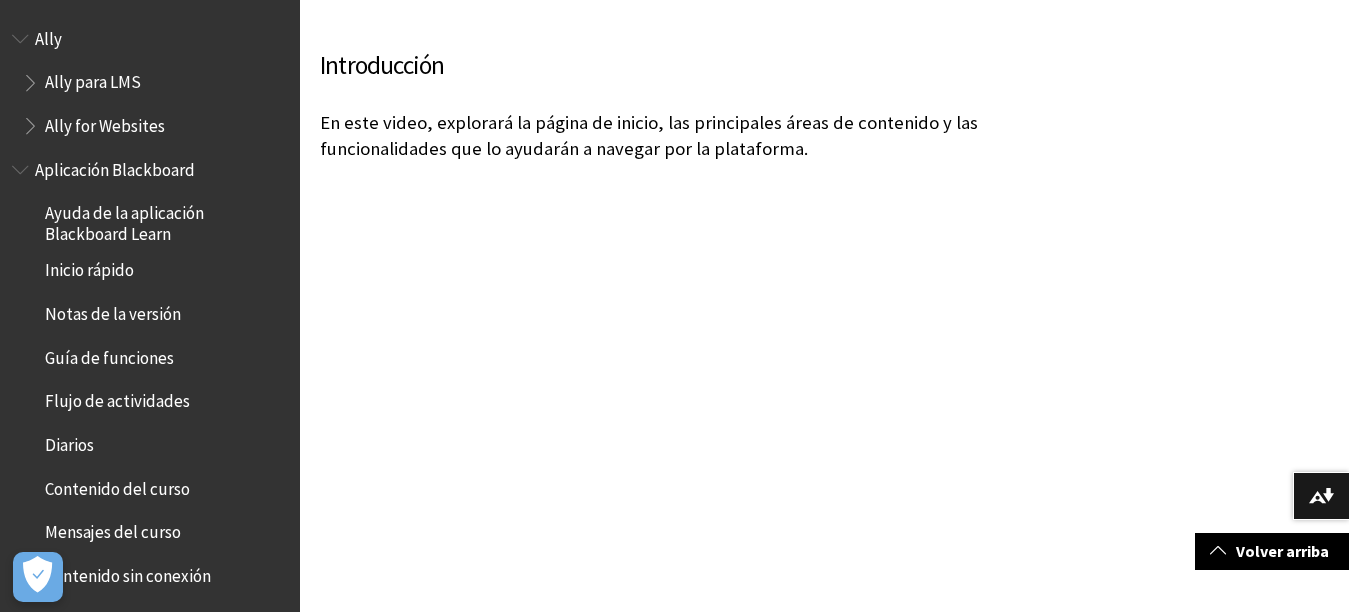 scroll, scrollTop: 514, scrollLeft: 0, axis: vertical 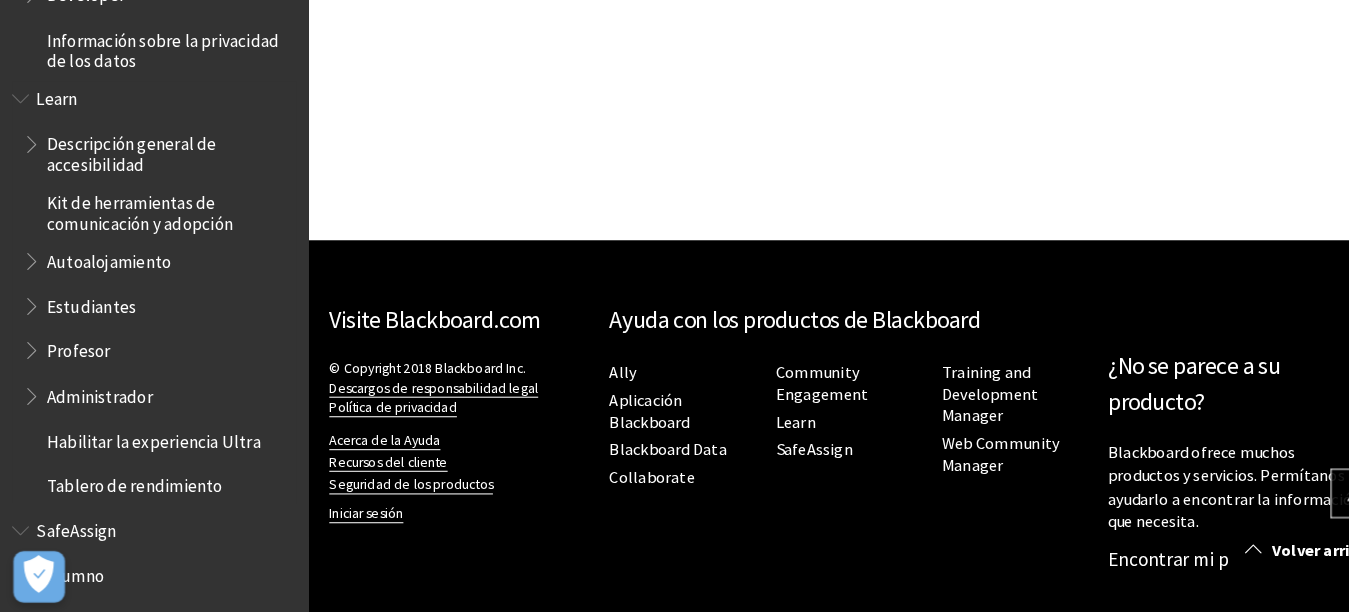 click on "Estudiantes" at bounding box center [88, 311] 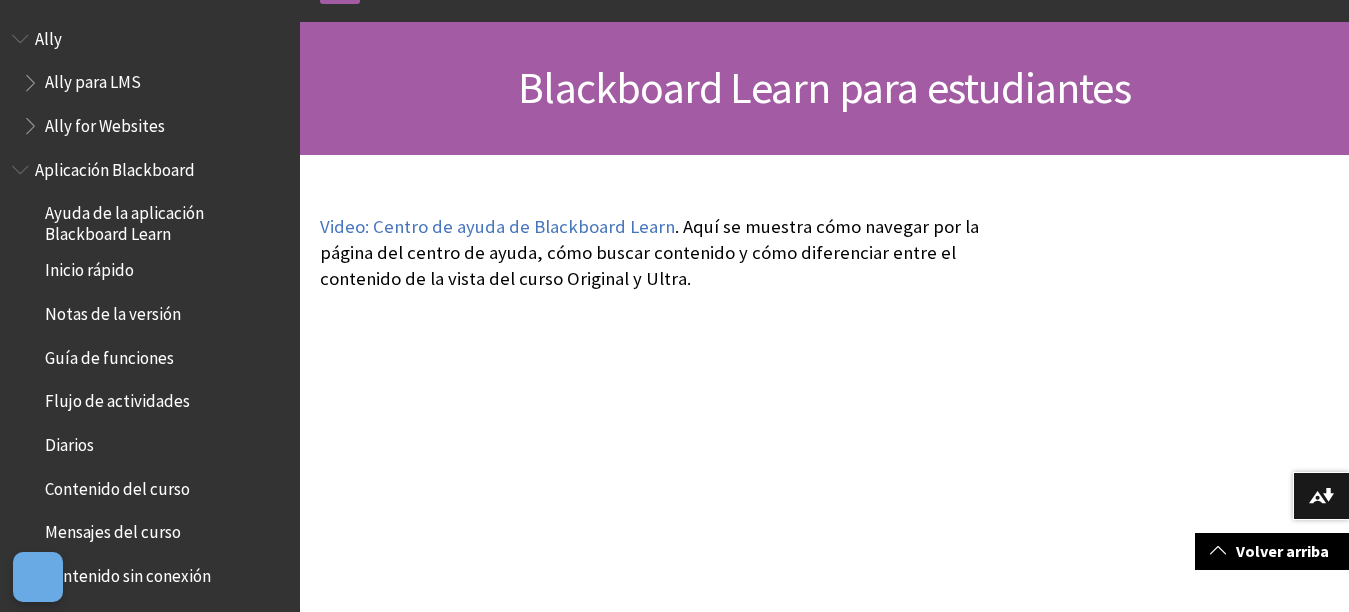 scroll, scrollTop: 248, scrollLeft: 0, axis: vertical 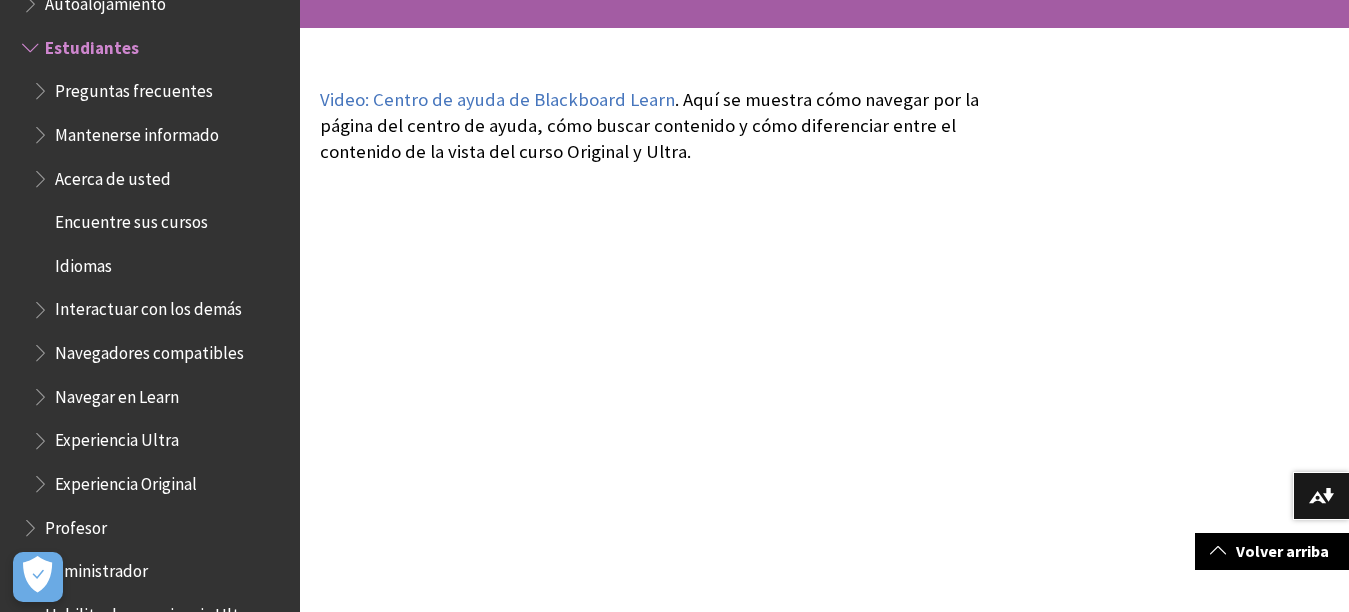 click on "abra el video en YouTube , vaya a" at bounding box center [824, 1158] 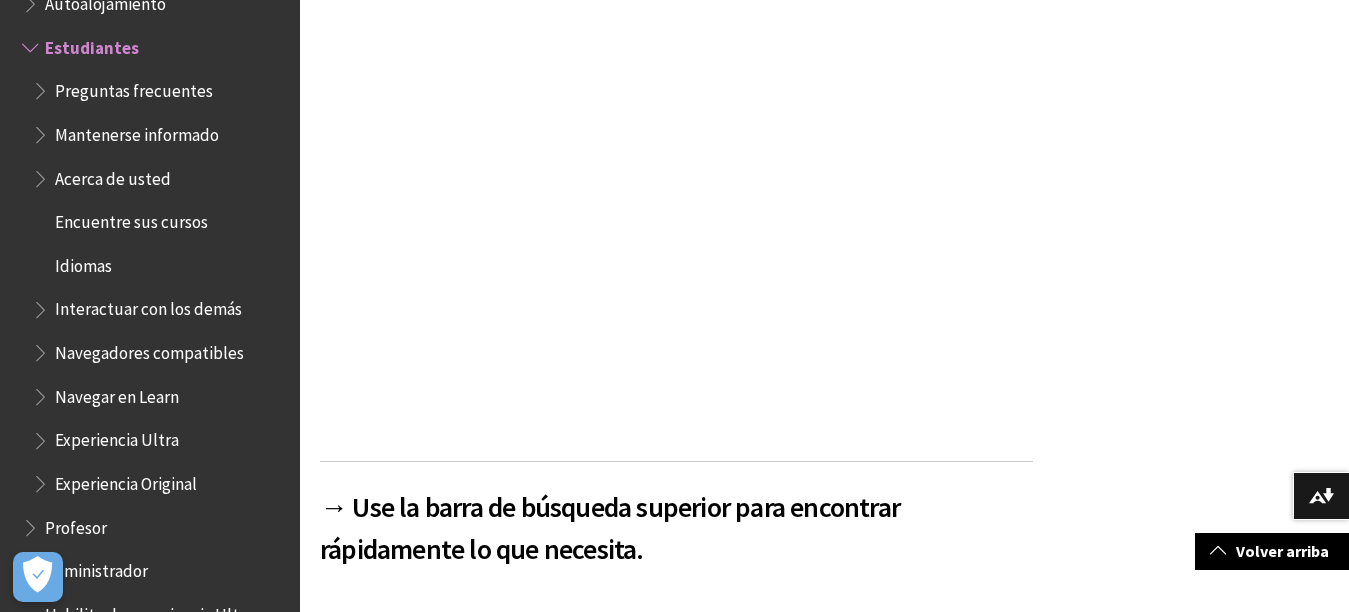 scroll, scrollTop: 462, scrollLeft: 0, axis: vertical 